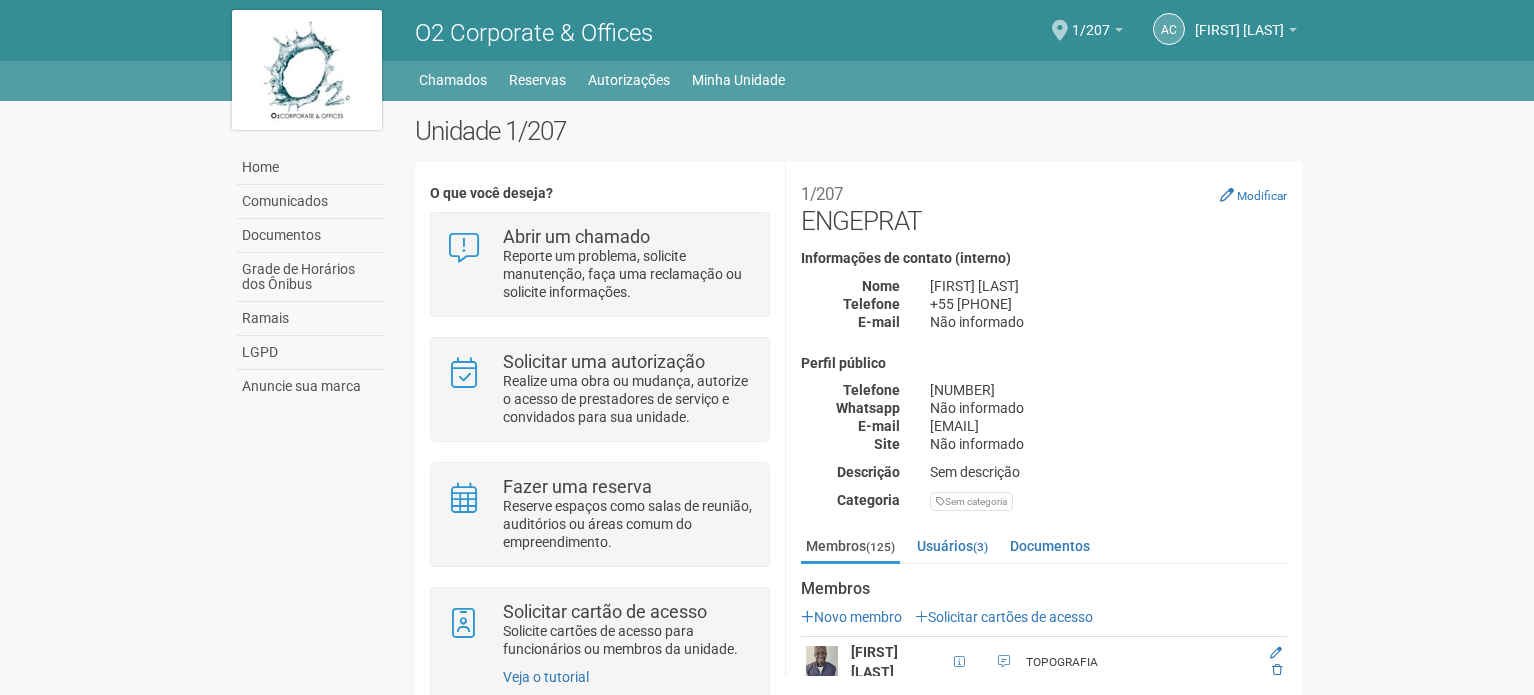 scroll, scrollTop: 0, scrollLeft: 0, axis: both 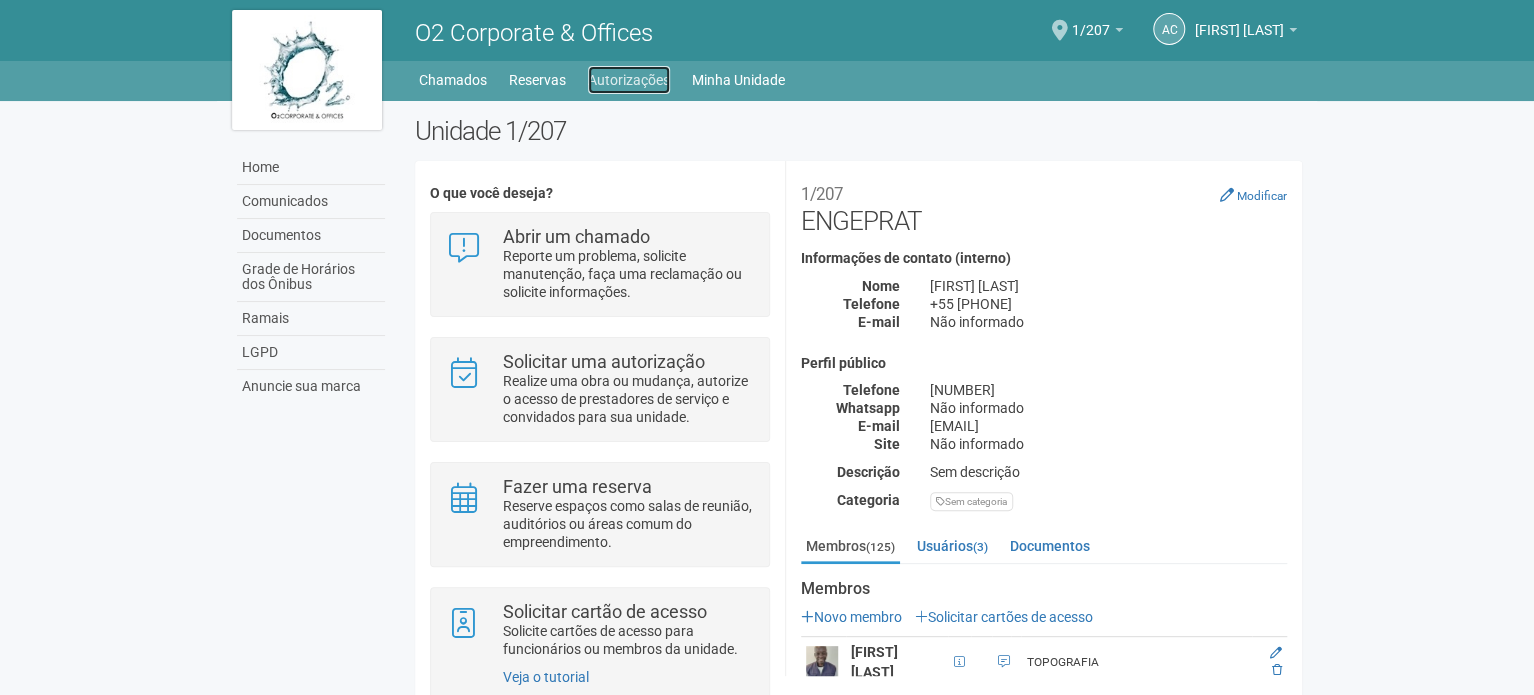 click on "Autorizações" at bounding box center [629, 80] 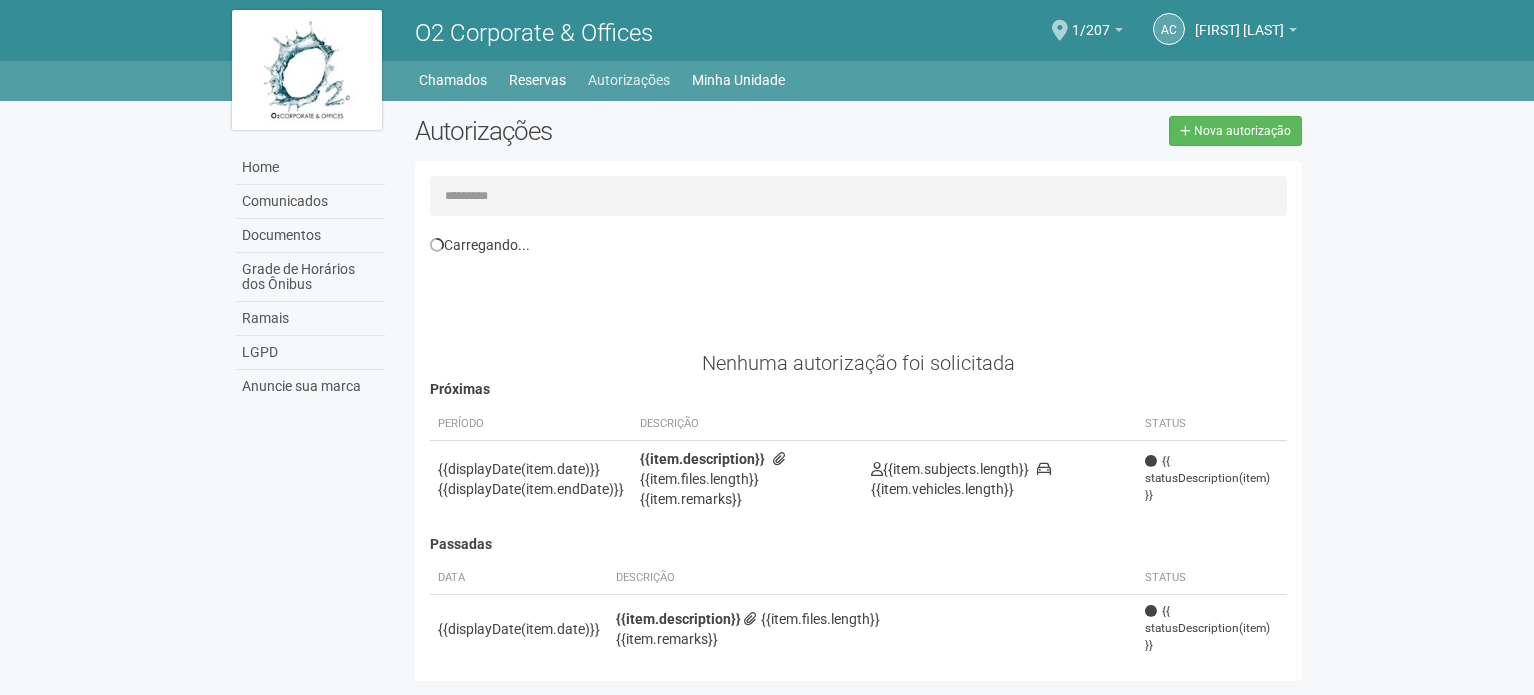 scroll, scrollTop: 0, scrollLeft: 0, axis: both 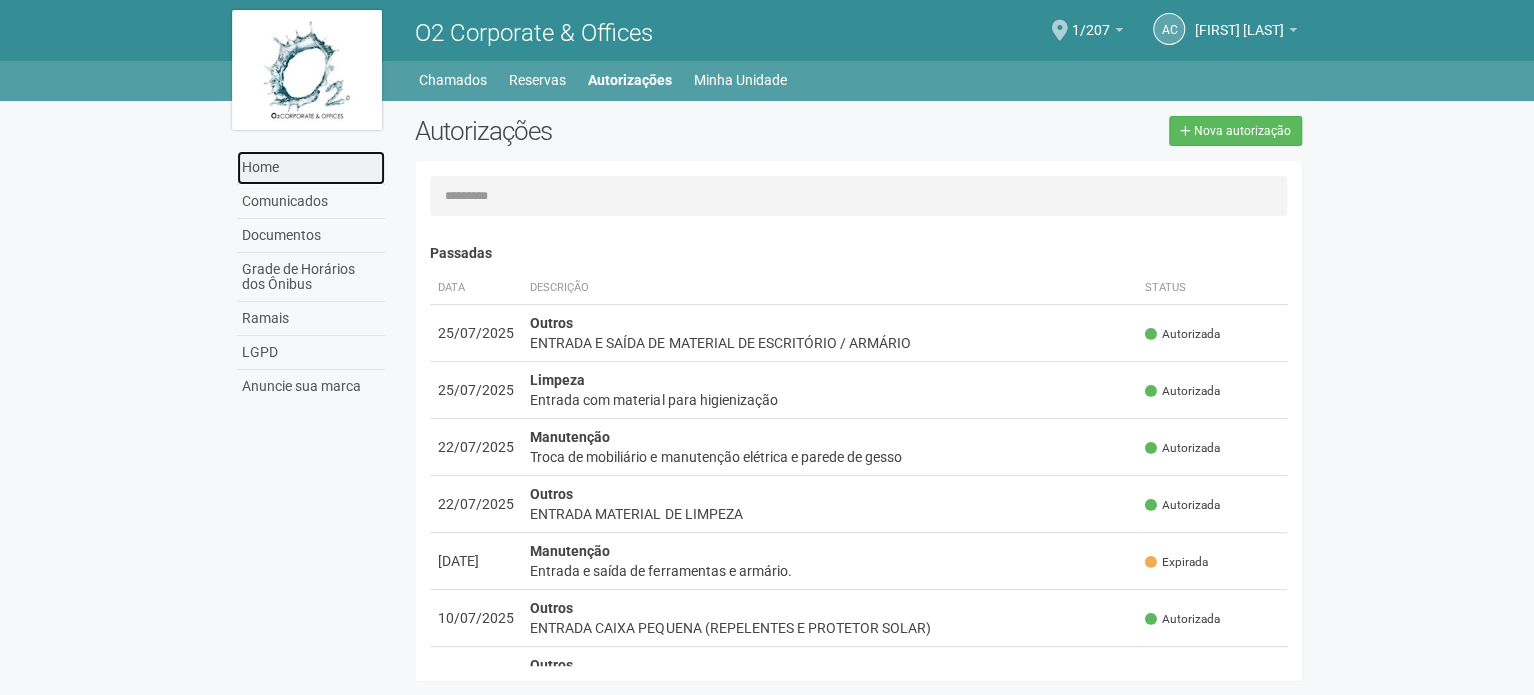 click on "Home" at bounding box center [311, 168] 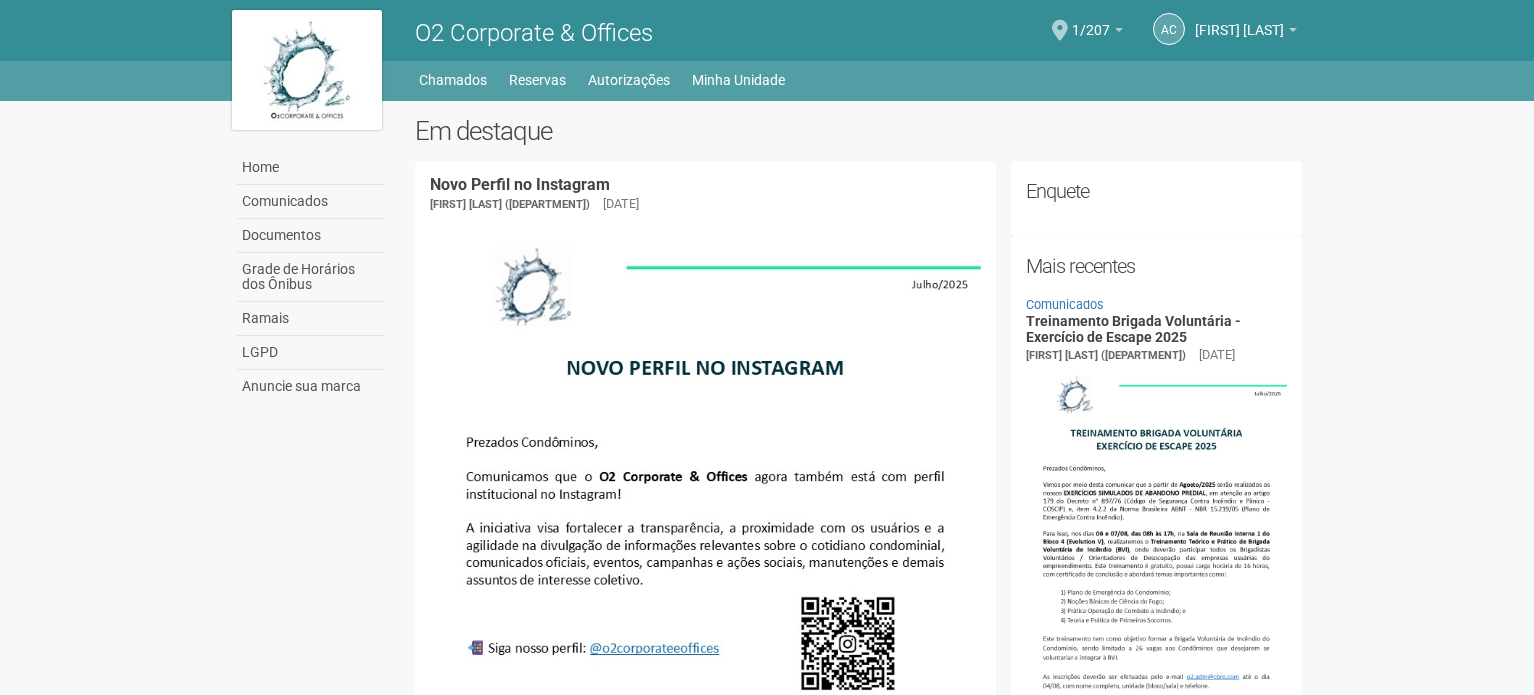 scroll, scrollTop: 0, scrollLeft: 0, axis: both 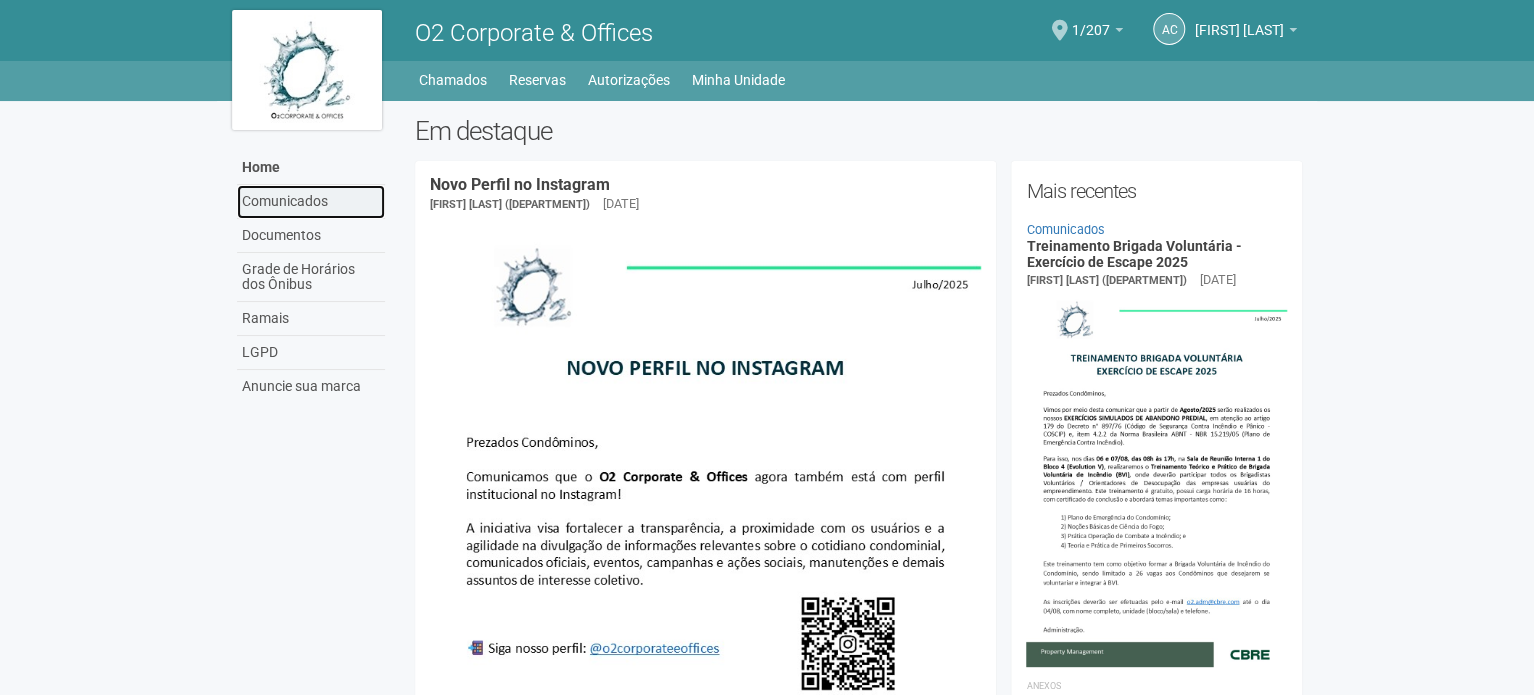 click on "Comunicados" at bounding box center (311, 202) 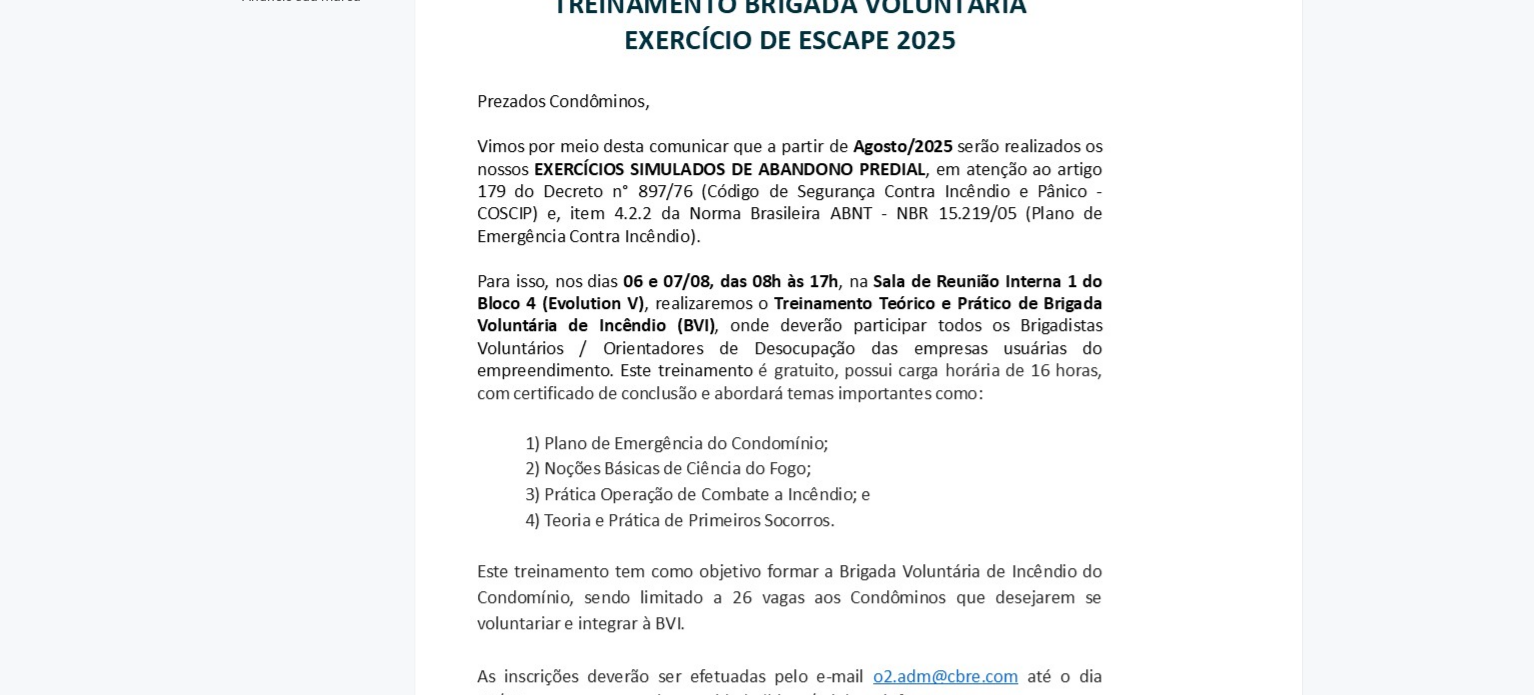 scroll, scrollTop: 400, scrollLeft: 0, axis: vertical 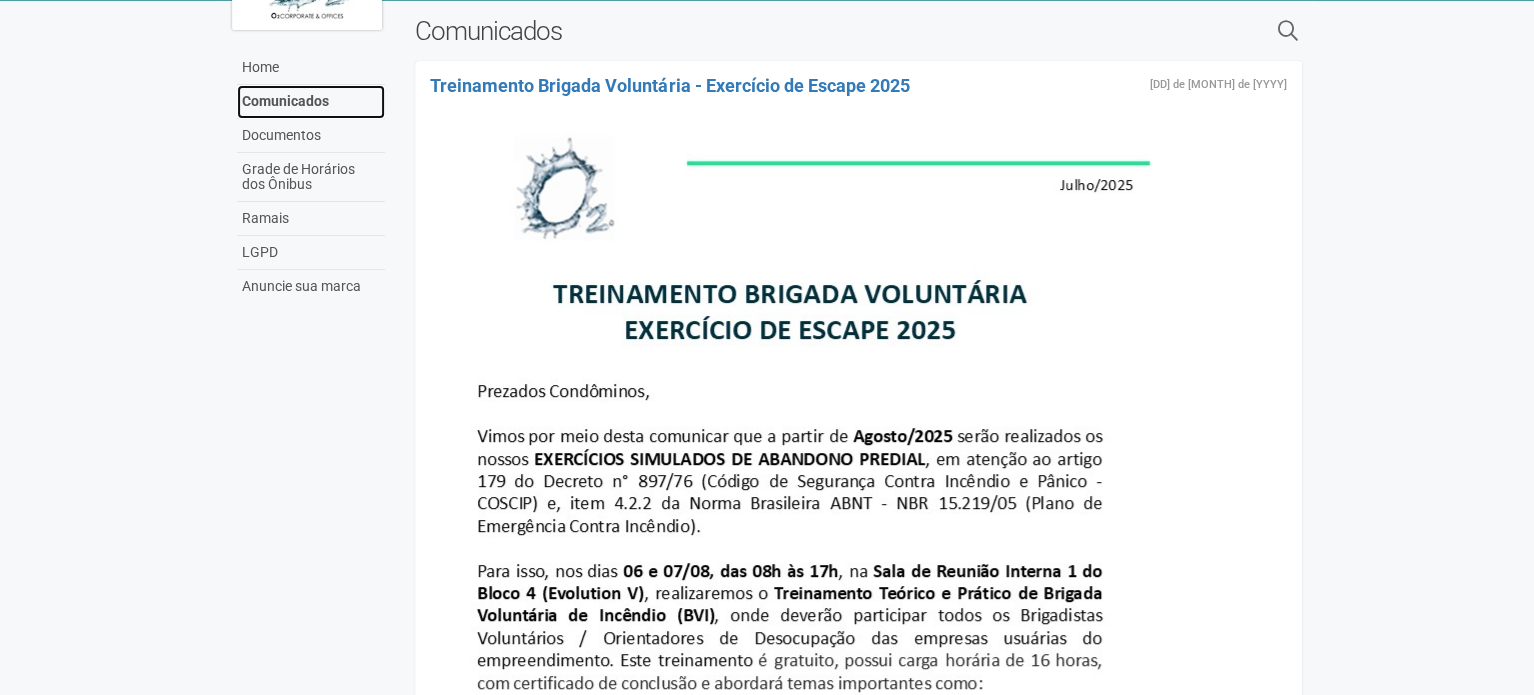 click on "Comunicados" at bounding box center (311, 102) 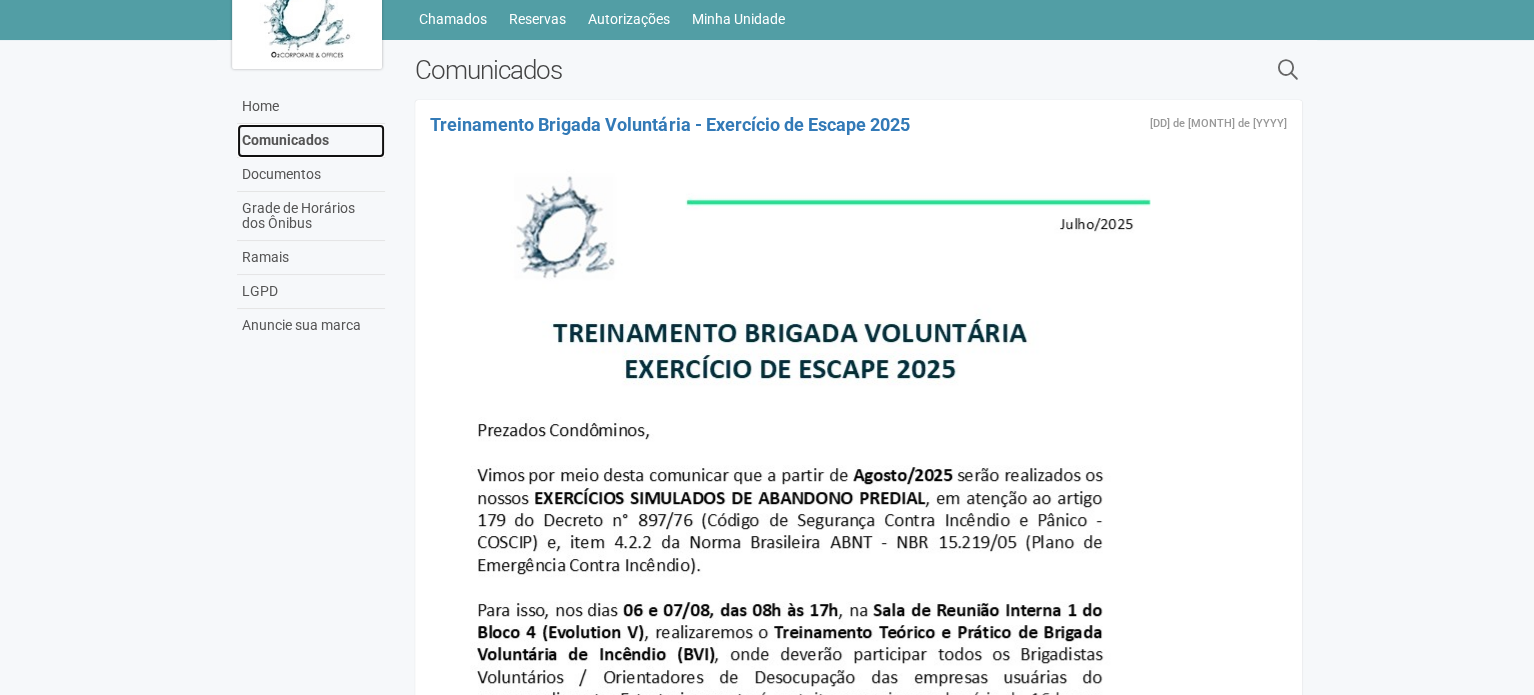scroll, scrollTop: 0, scrollLeft: 0, axis: both 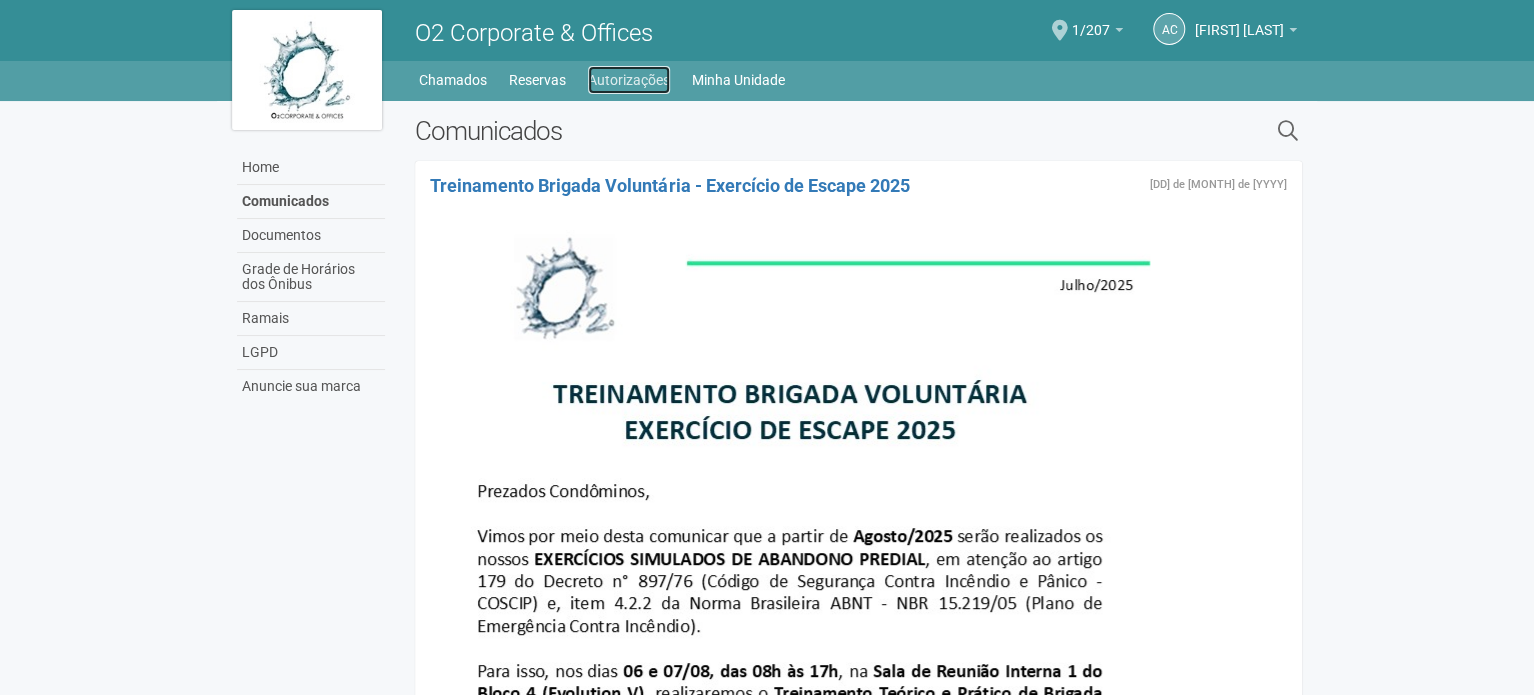 click on "Autorizações" at bounding box center [629, 80] 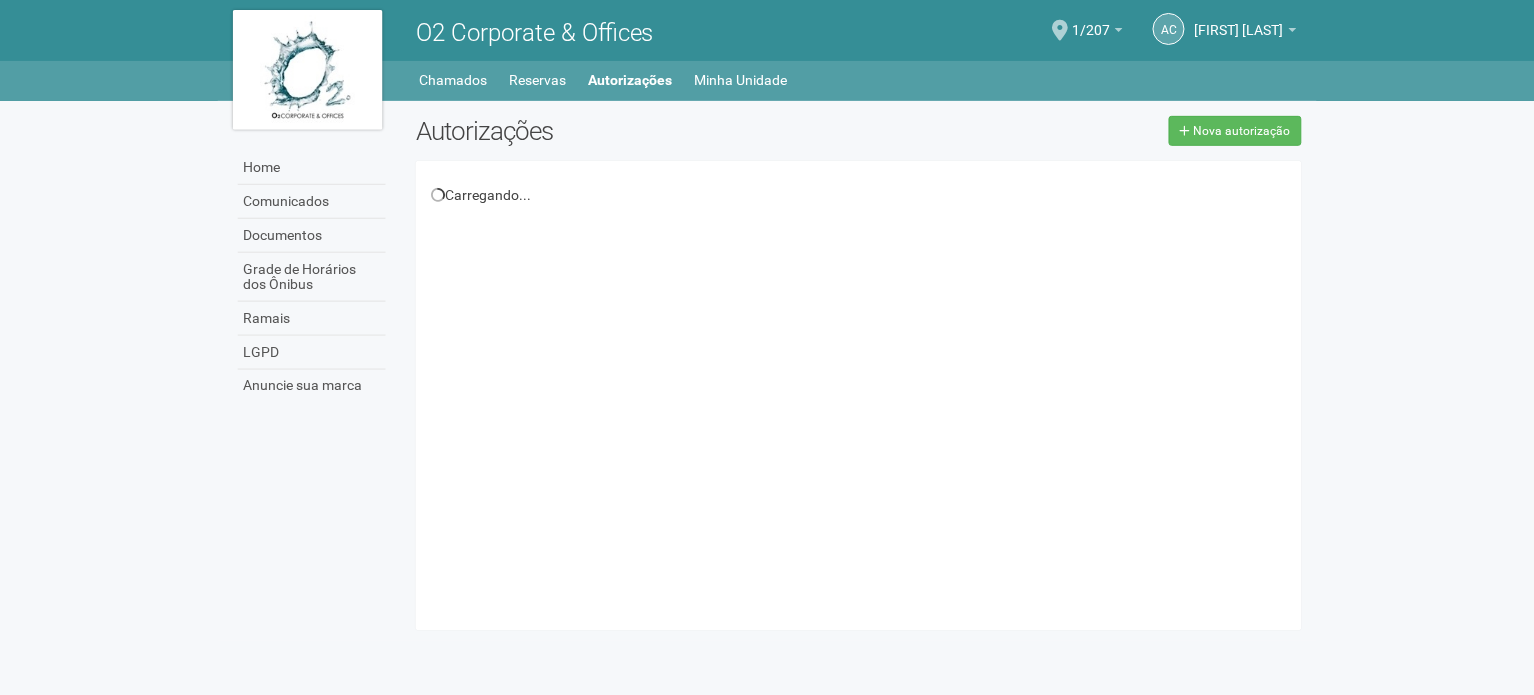 scroll, scrollTop: 0, scrollLeft: 0, axis: both 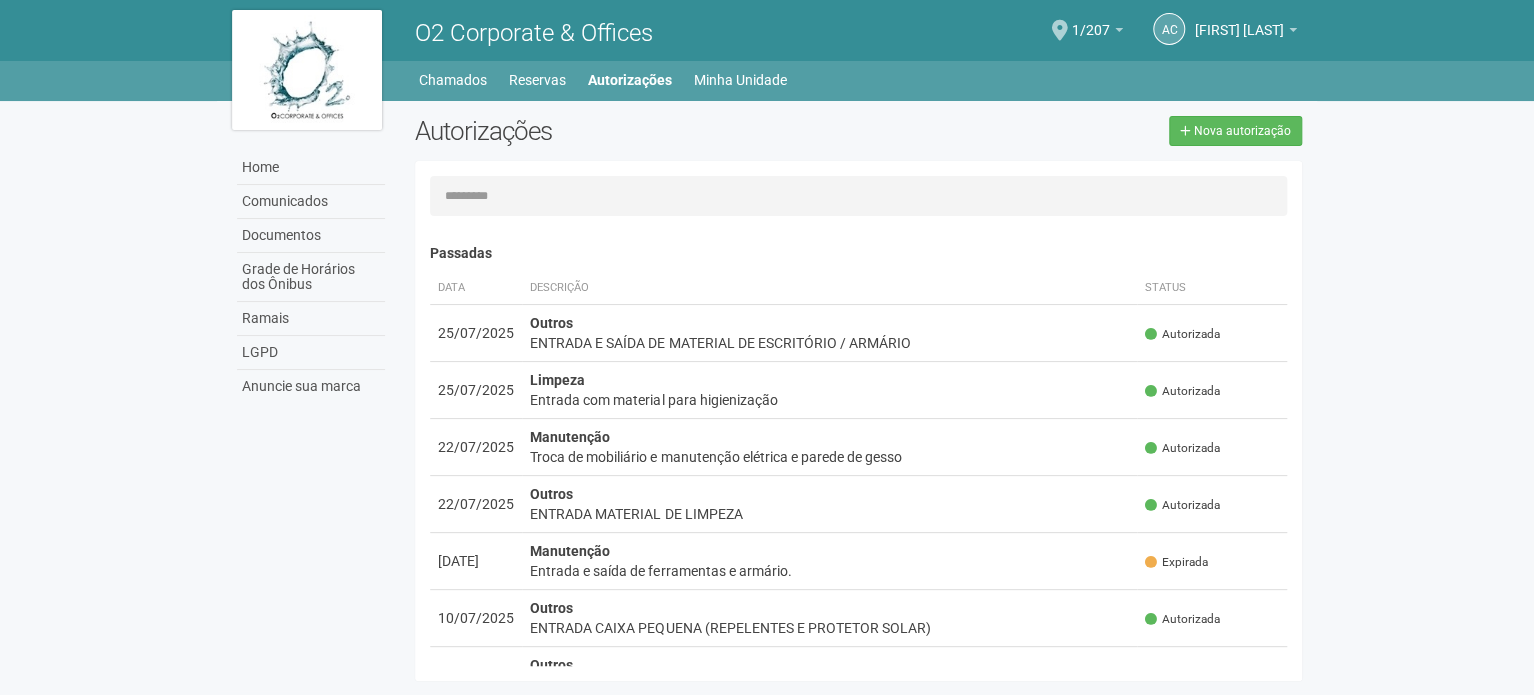 click on "Home
Comunicados
Documentos
Grade de Horários dos Ônibus
Ramais
LGPD
Anuncie sua marca
Autorizações
Nova autorização
Carregando...
Nenhuma autorização foi solicitada
Passadas" at bounding box center [767, 396] 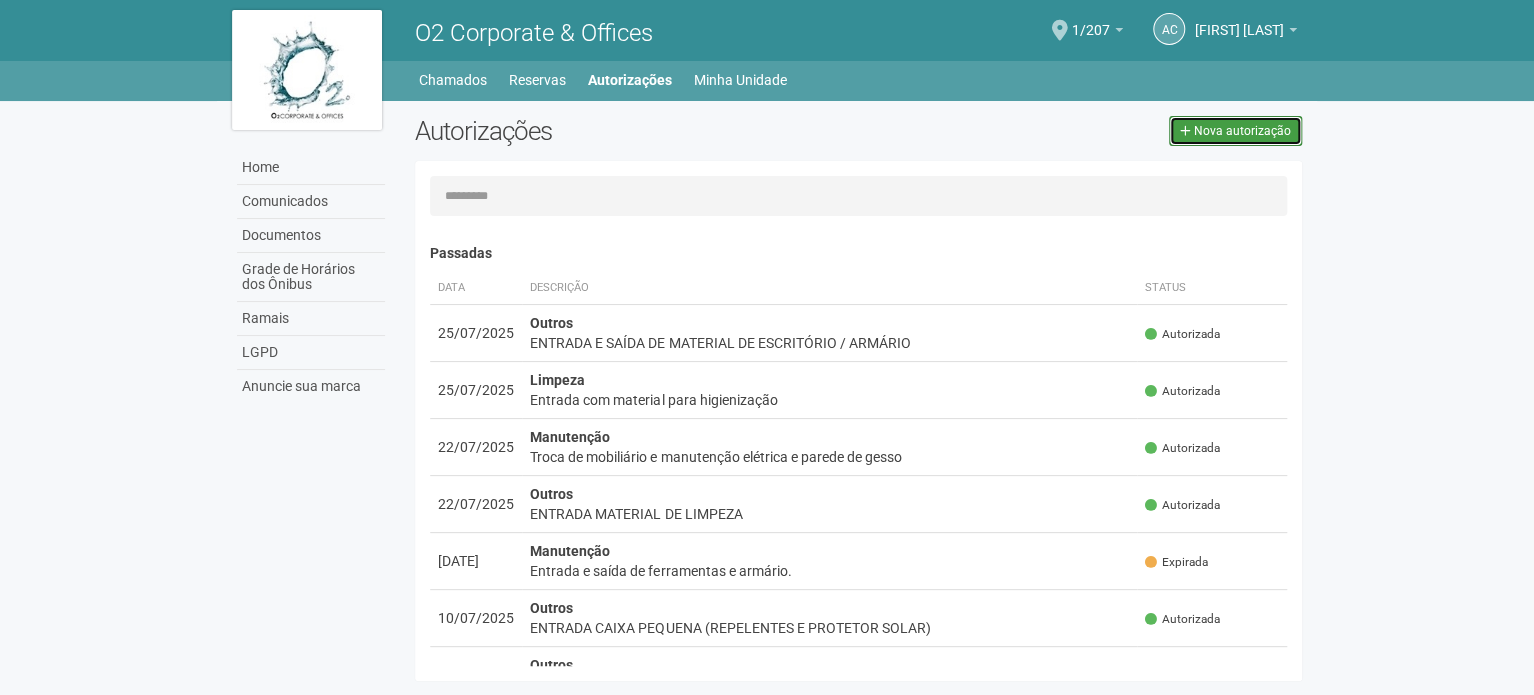 click on "Nova autorização" at bounding box center (1235, 131) 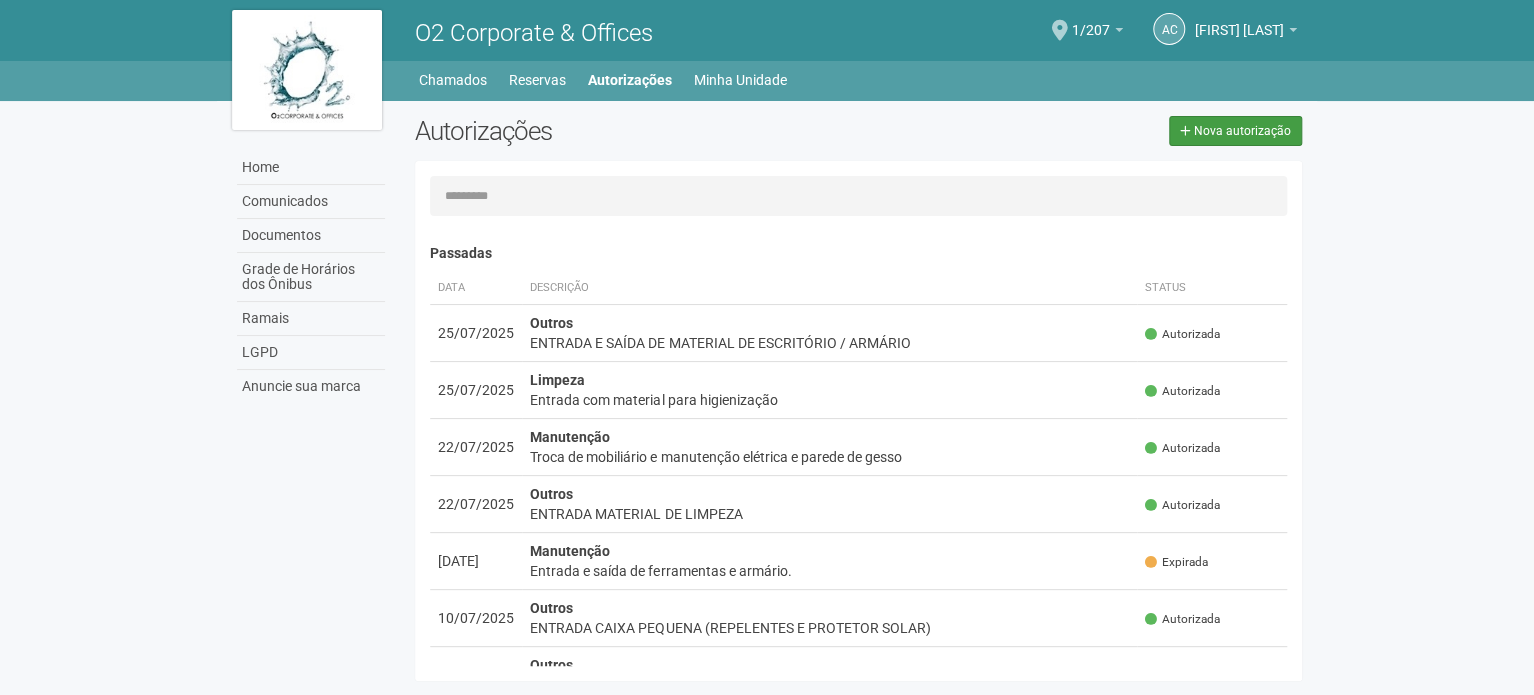 select on "**" 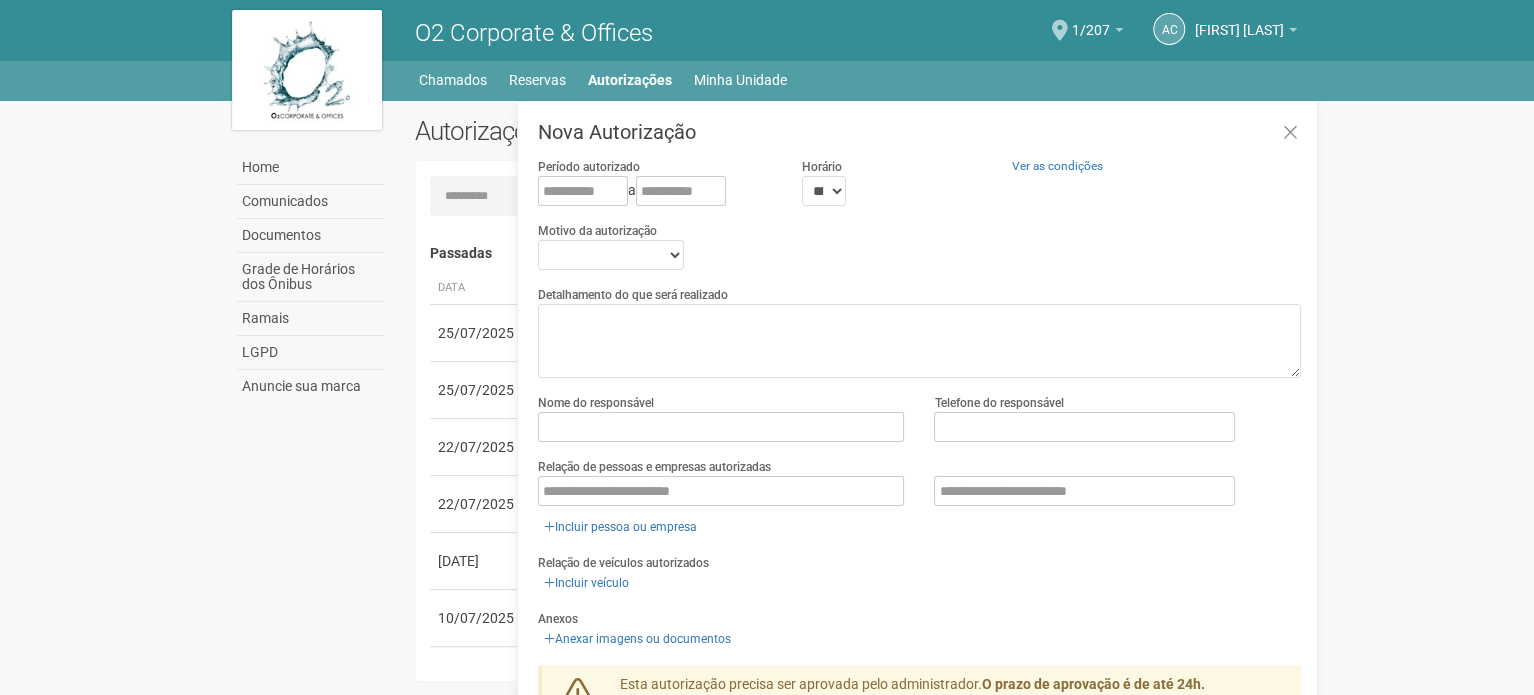 scroll, scrollTop: 31, scrollLeft: 0, axis: vertical 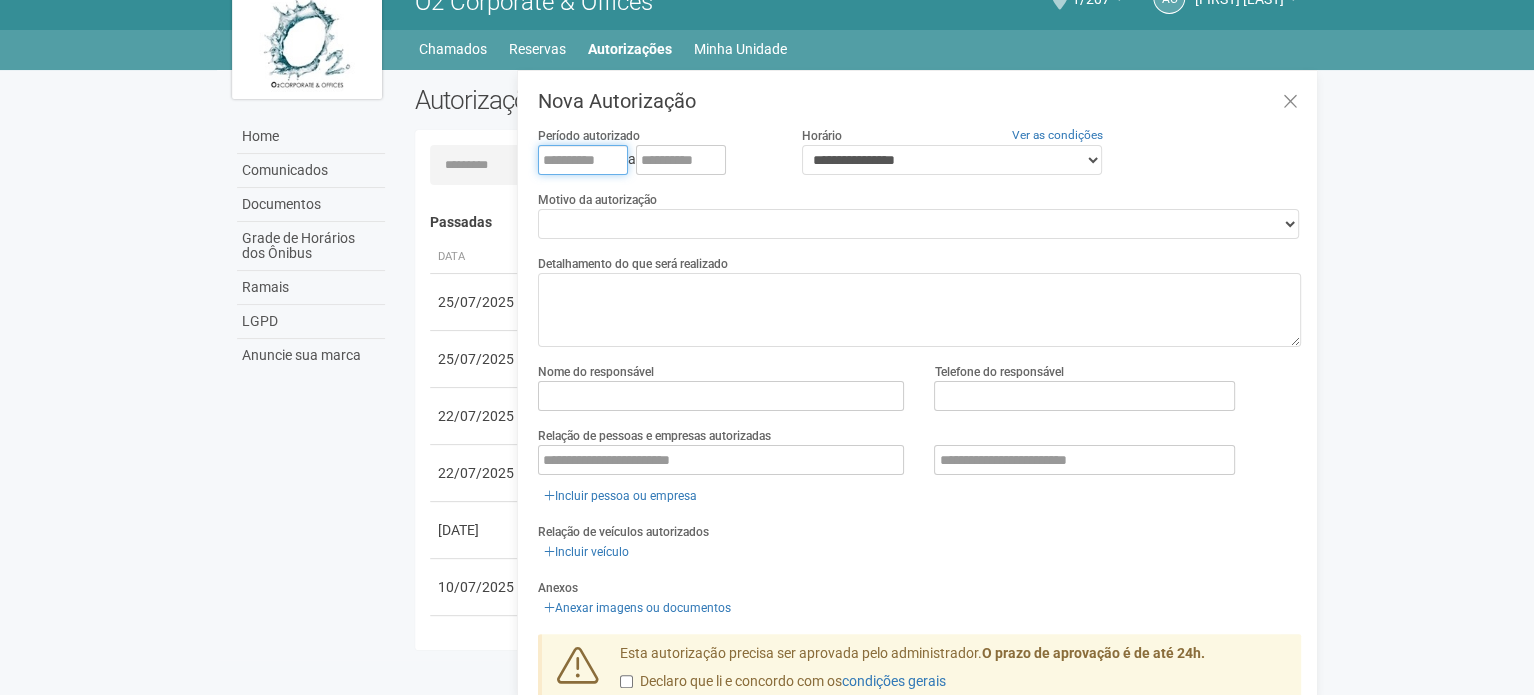 click at bounding box center (583, 160) 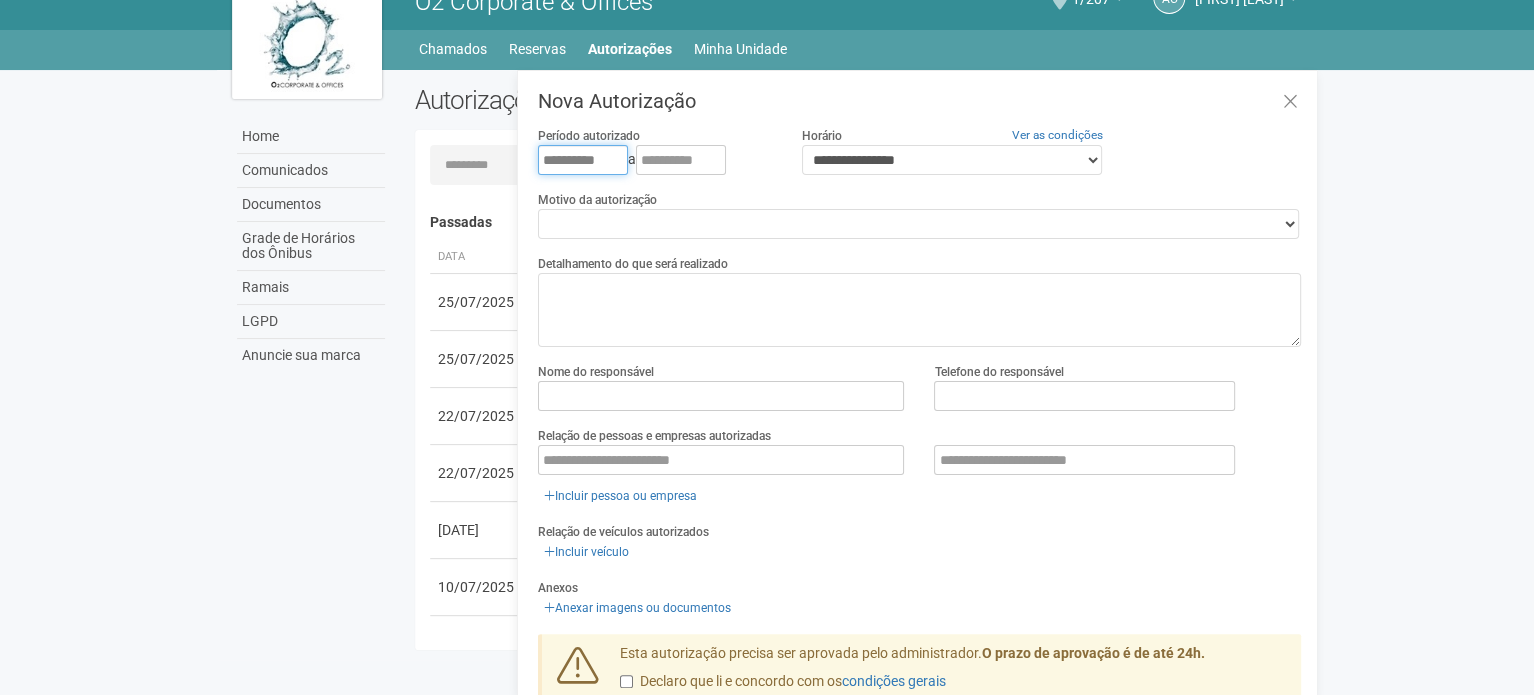 type on "**********" 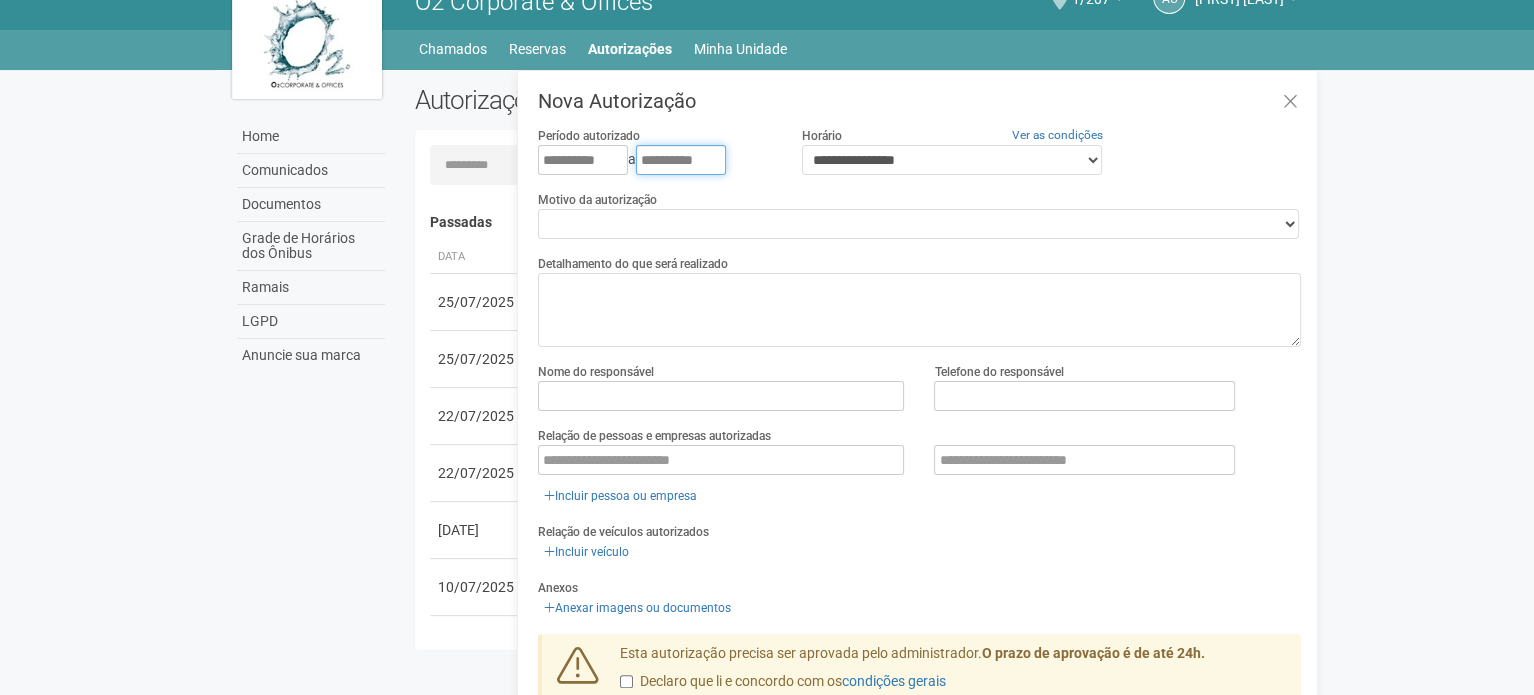 type on "**********" 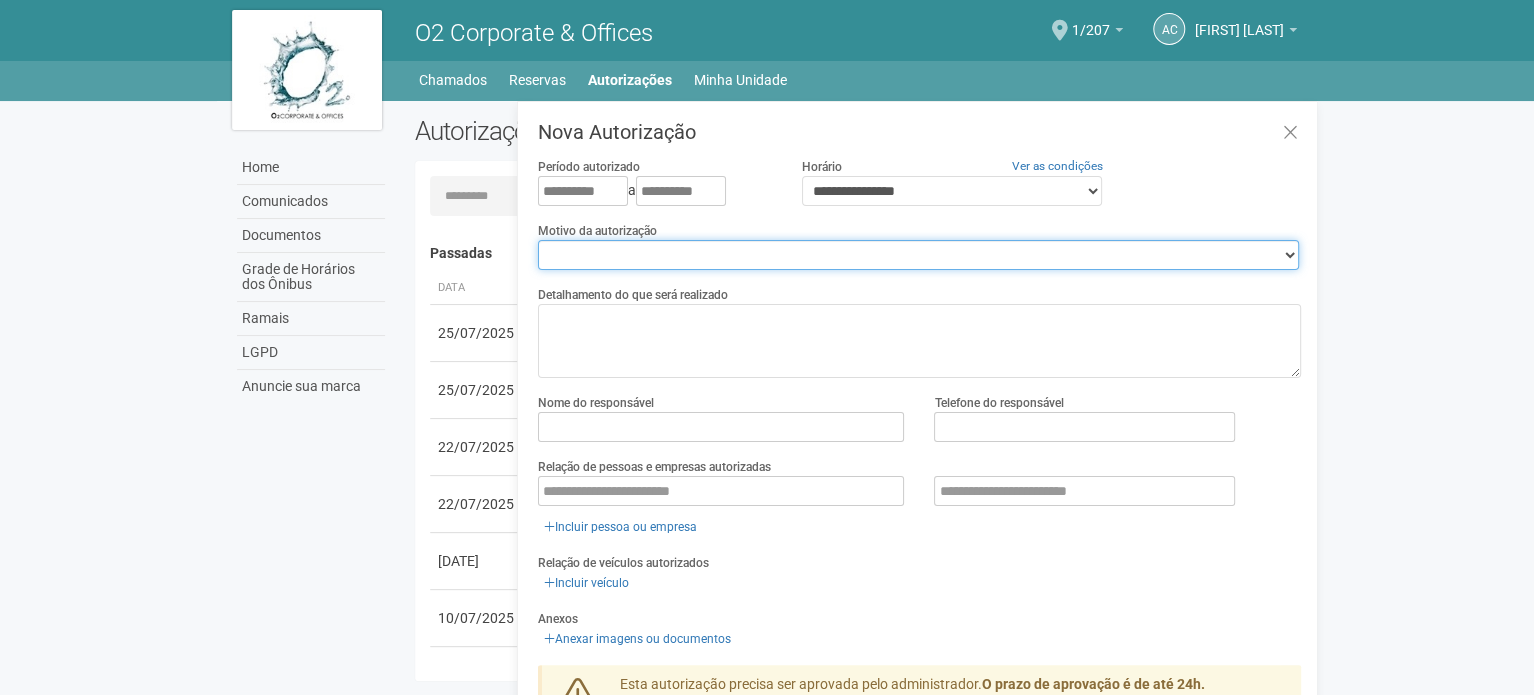 drag, startPoint x: 656, startPoint y: 251, endPoint x: 657, endPoint y: 262, distance: 11.045361 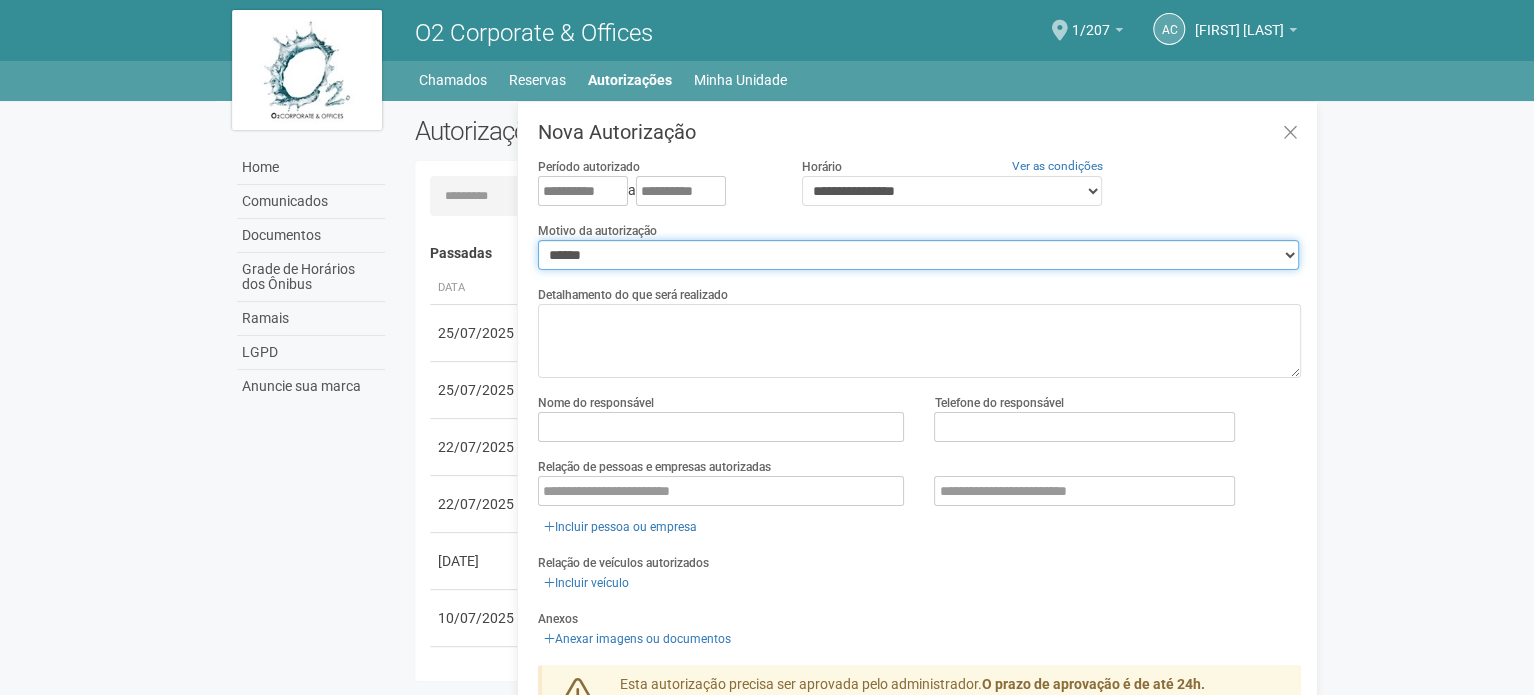 click on "**********" at bounding box center (918, 255) 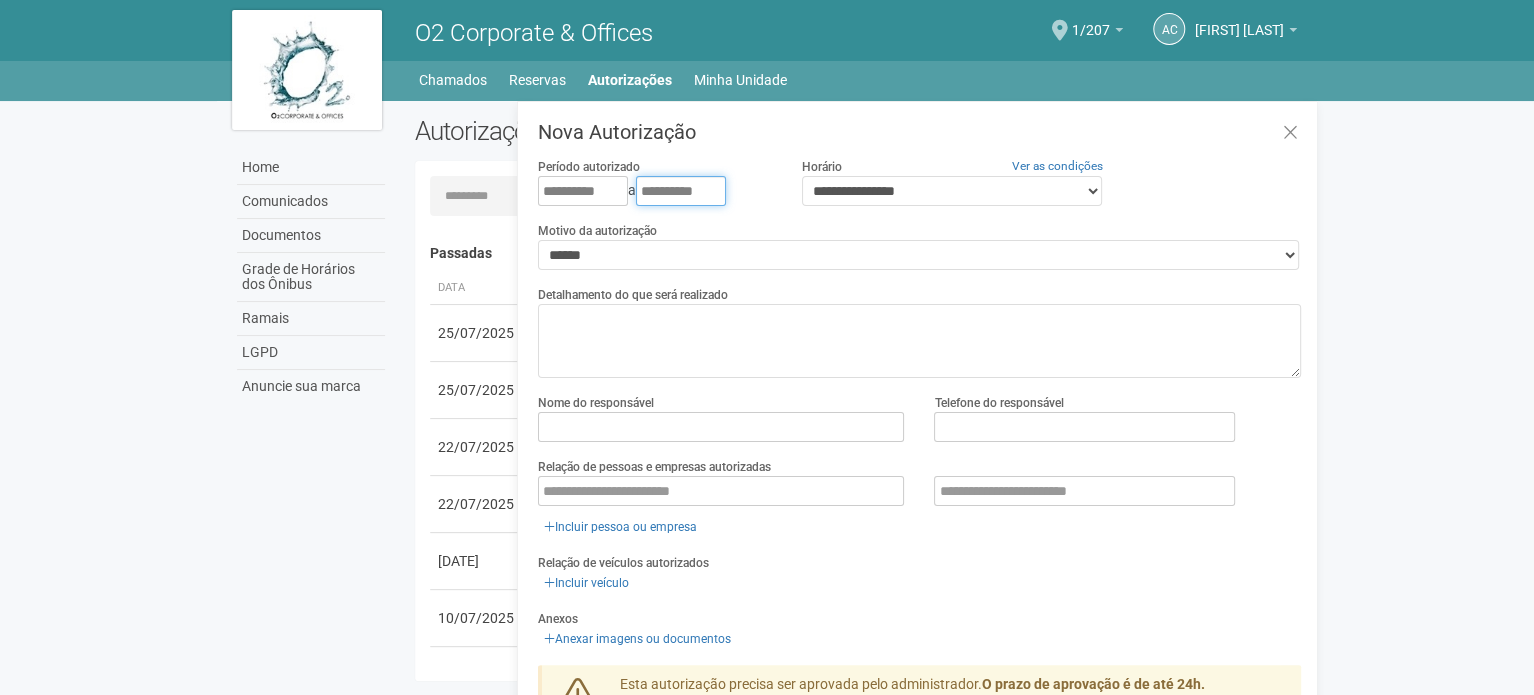 click on "**********" at bounding box center [681, 191] 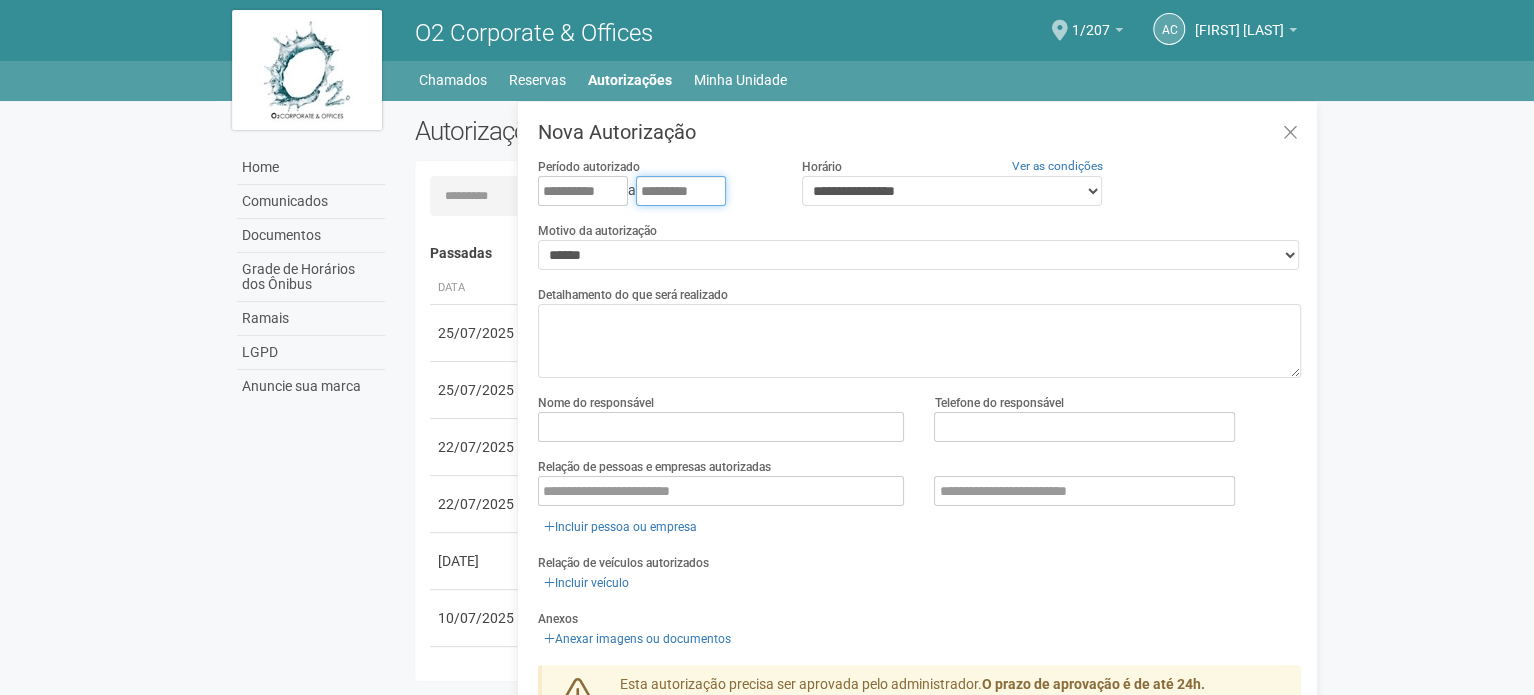 type on "**********" 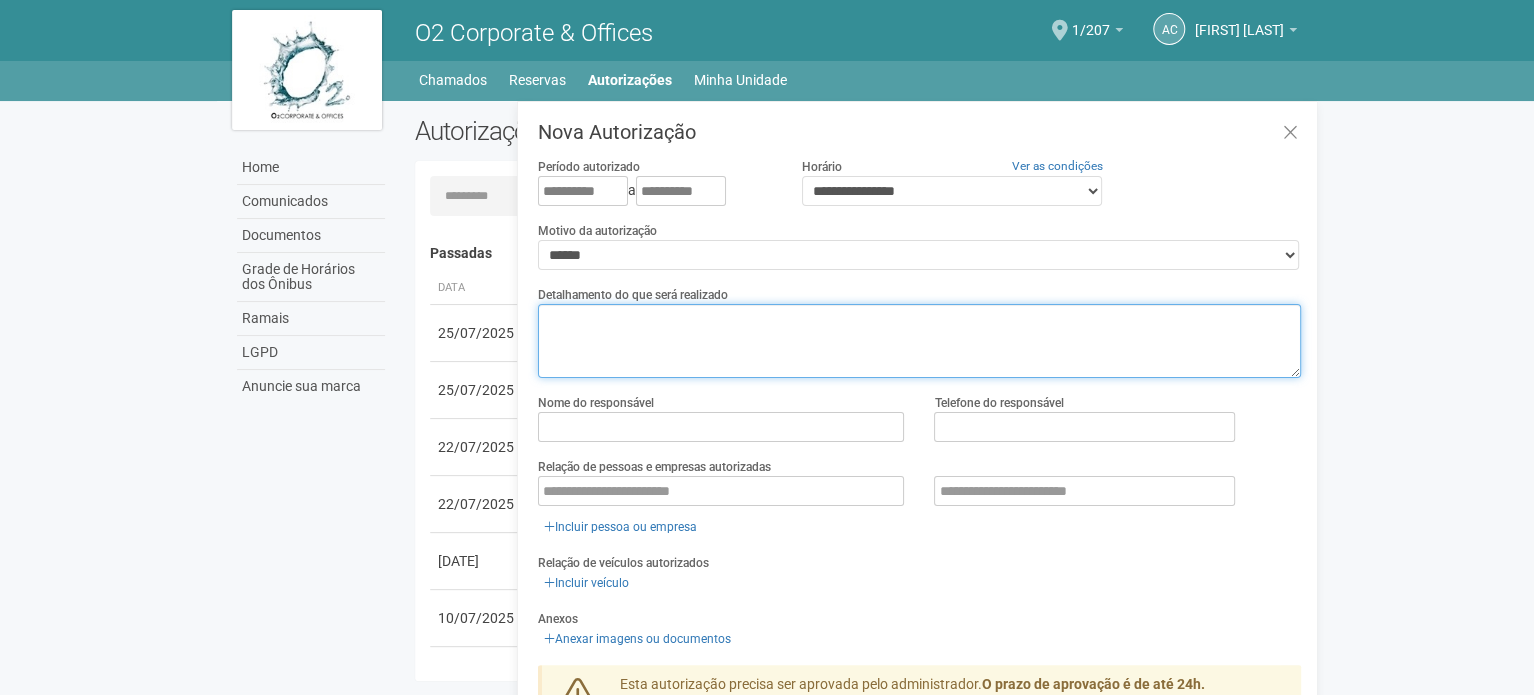 click at bounding box center [919, 341] 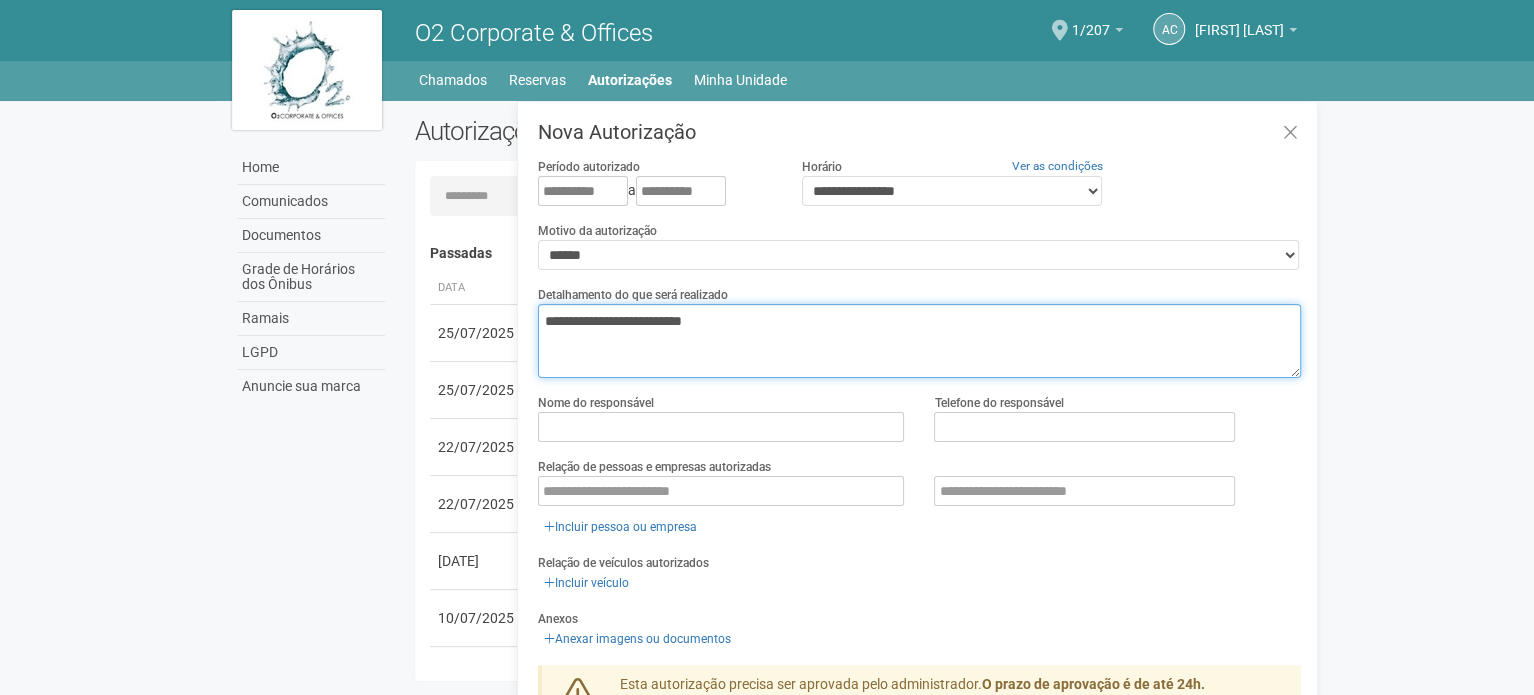 type on "**********" 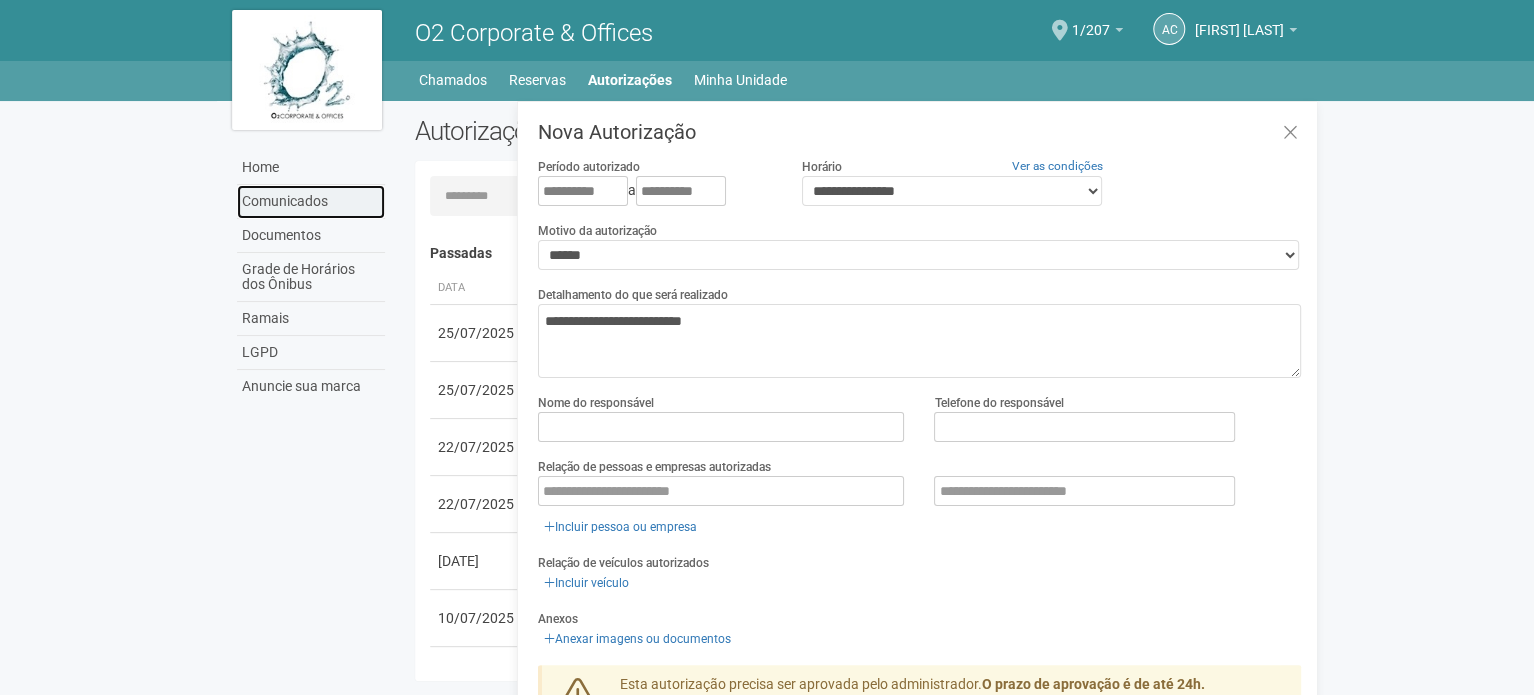 click on "Comunicados" at bounding box center (311, 202) 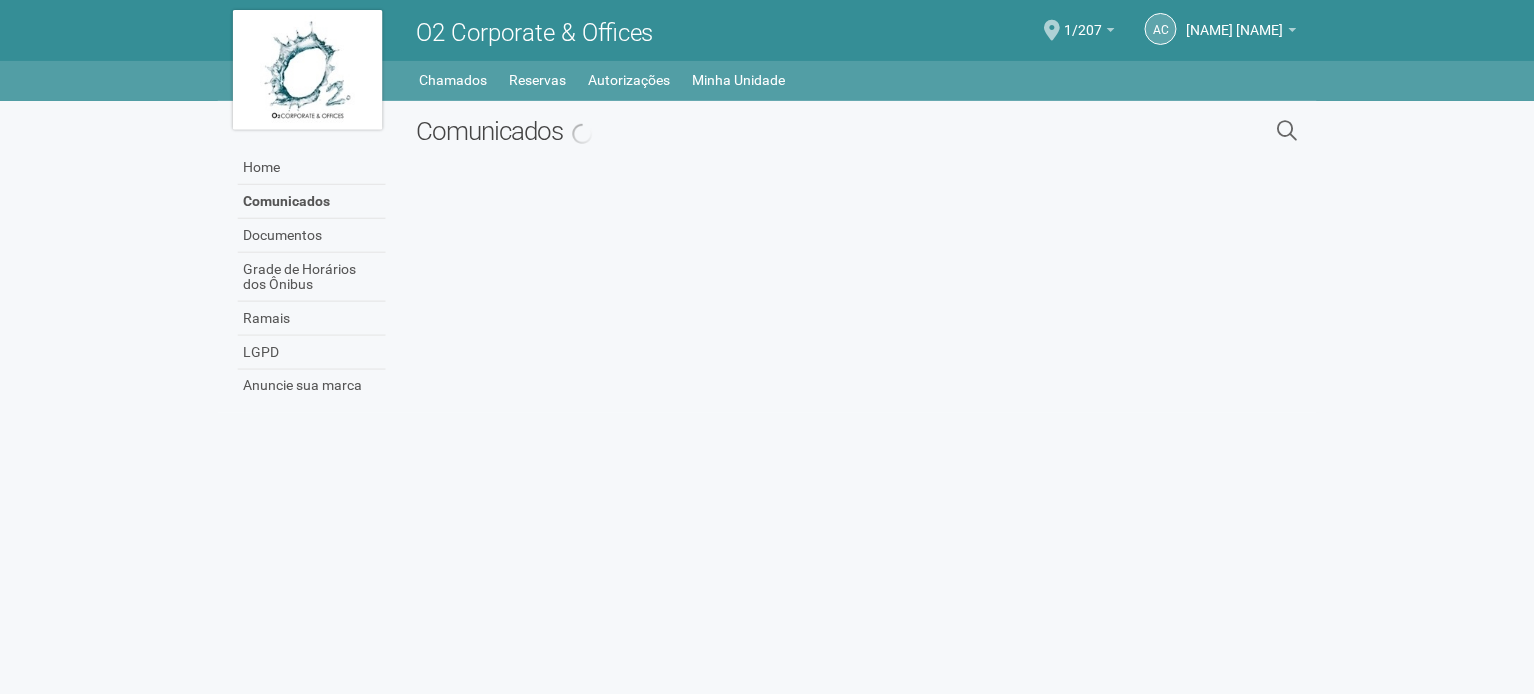 scroll, scrollTop: 0, scrollLeft: 0, axis: both 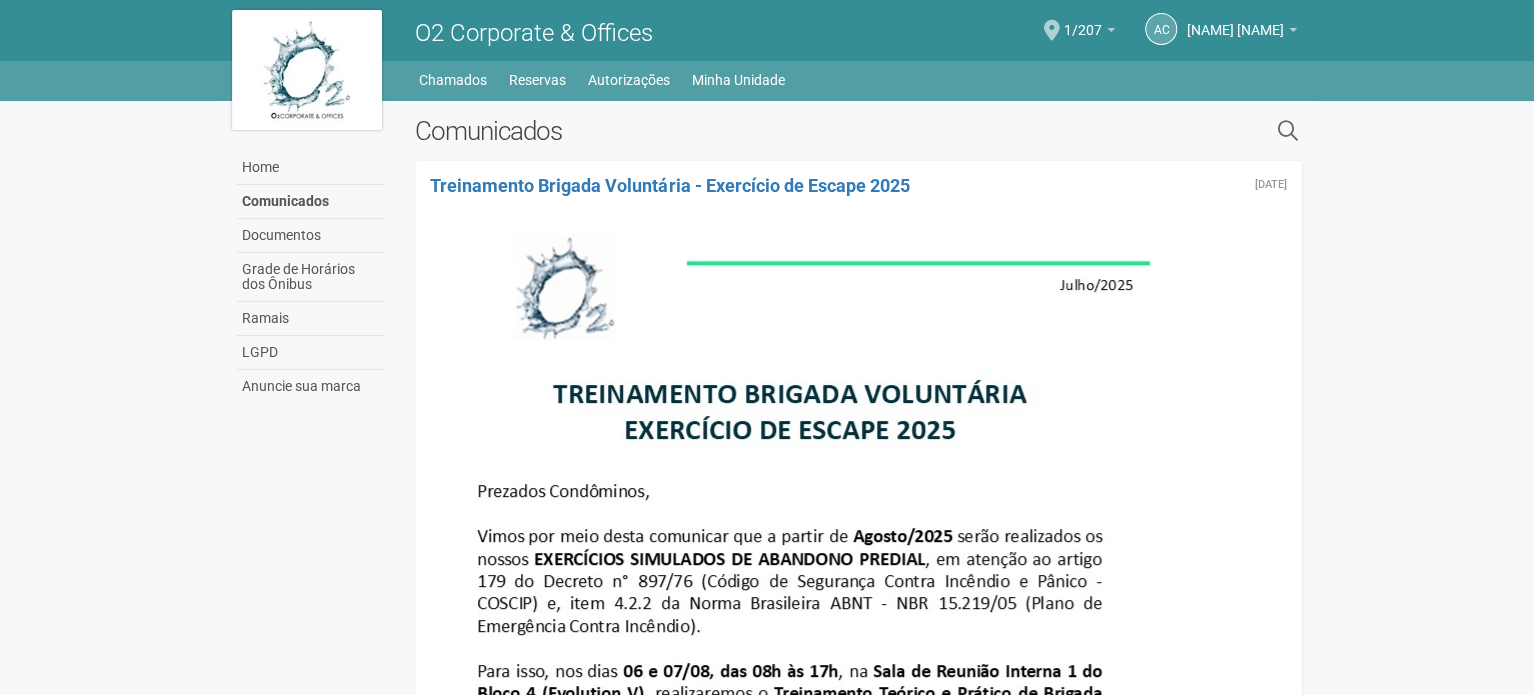 drag, startPoint x: 1272, startPoint y: 519, endPoint x: 1034, endPoint y: -61, distance: 626.9322 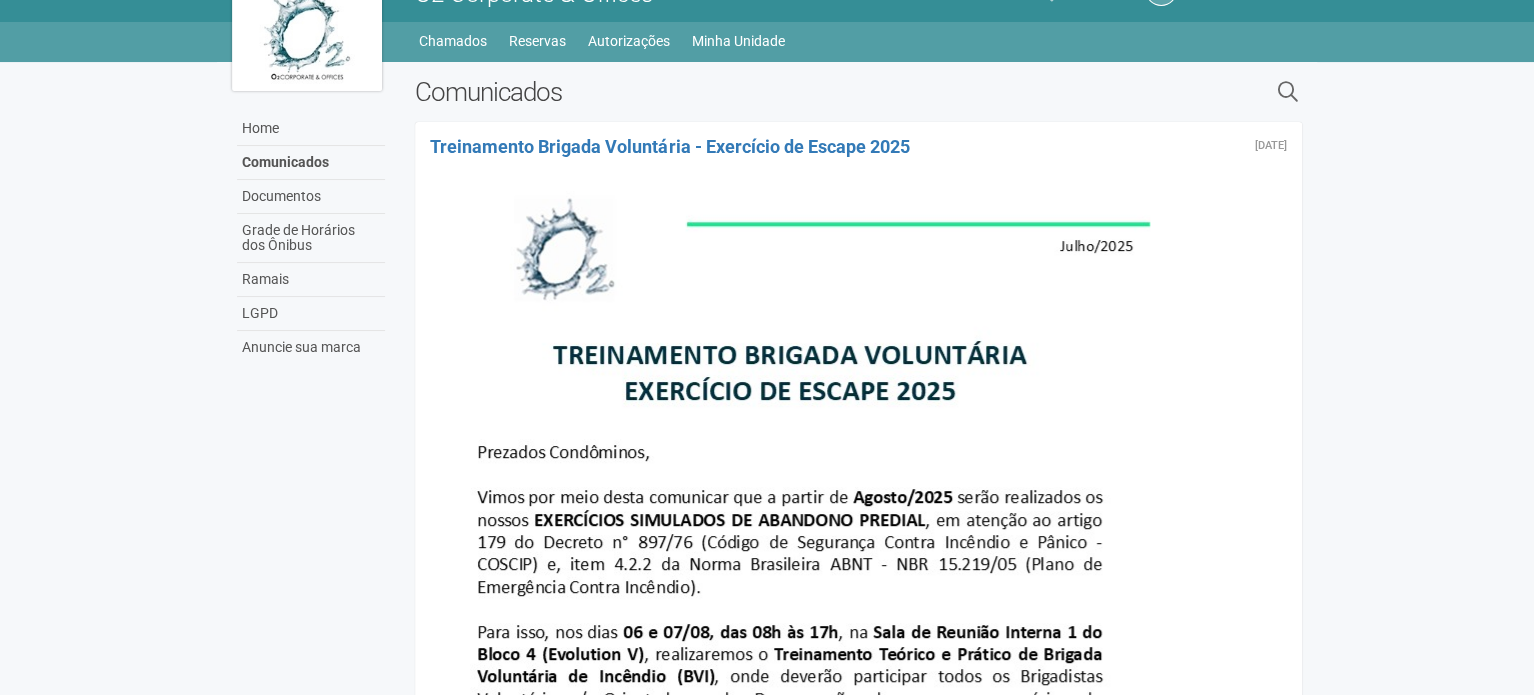 scroll, scrollTop: 100, scrollLeft: 0, axis: vertical 